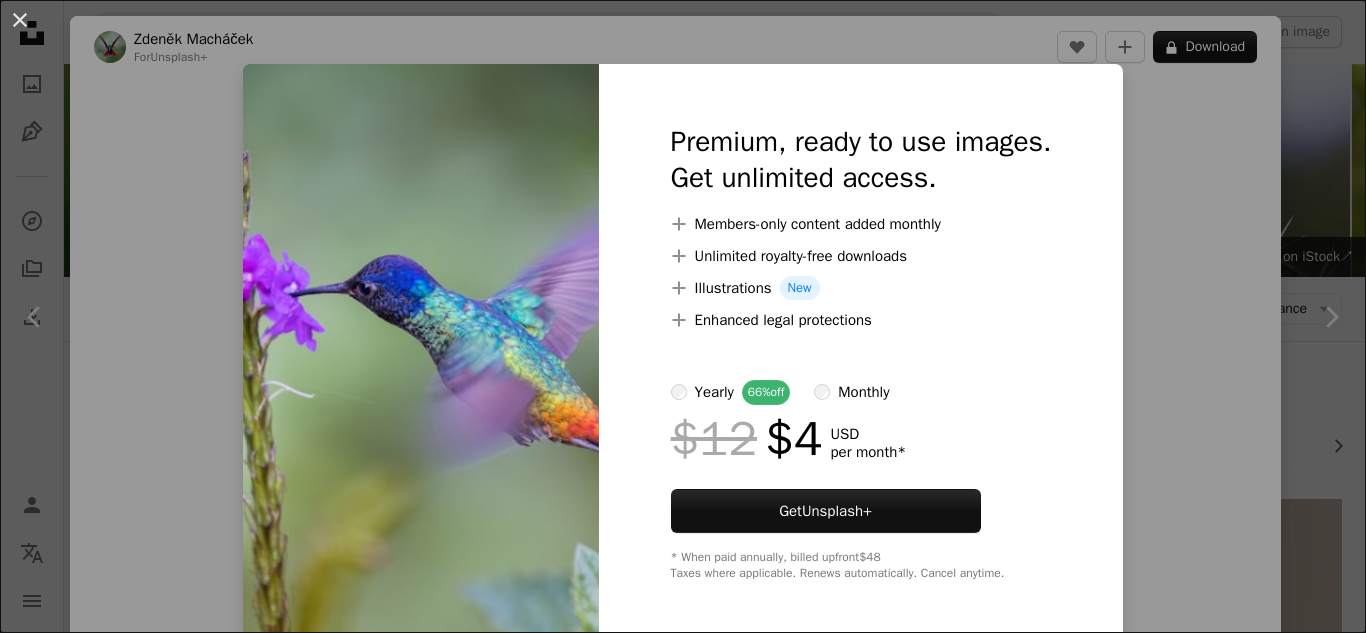 scroll, scrollTop: 3300, scrollLeft: 0, axis: vertical 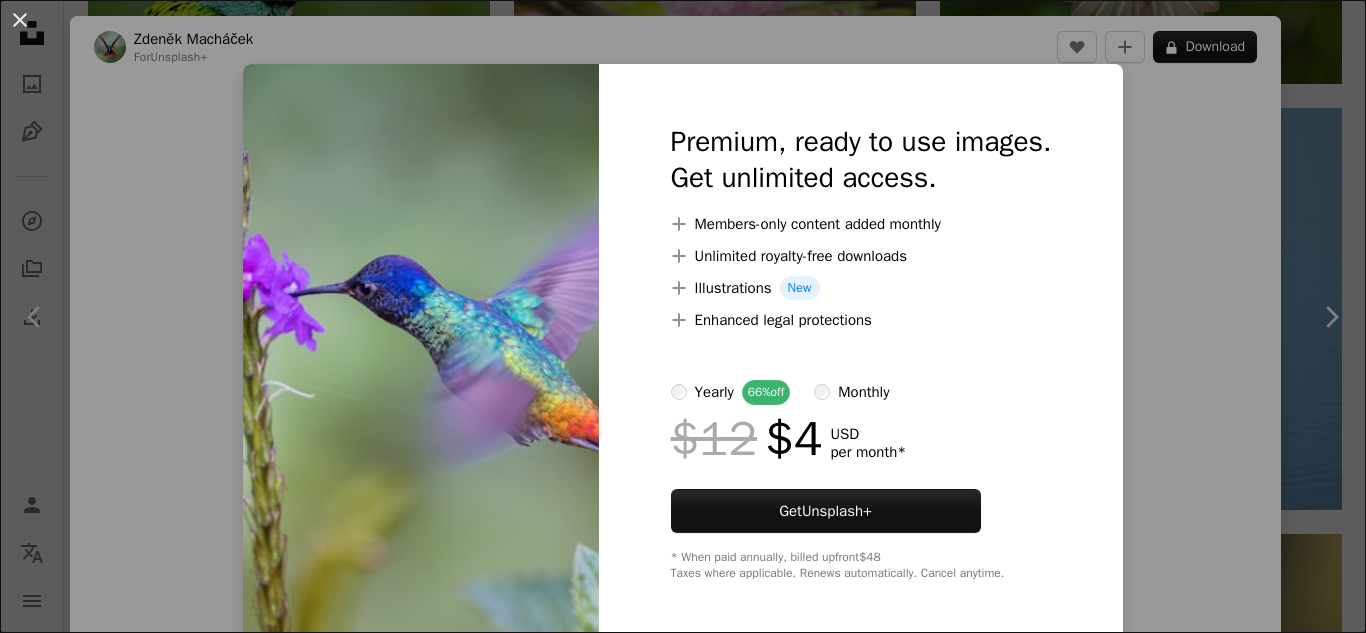 click on "An X shape Premium, ready to use images. Get unlimited access. A plus sign Members-only content added monthly A plus sign Unlimited royalty-free downloads A plus sign Illustrations  New A plus sign Enhanced legal protections yearly 66%  off monthly $12   $4 USD per month * Get  Unsplash+ * When paid annually, billed upfront  $48 Taxes where applicable. Renews automatically. Cancel anytime." at bounding box center [683, 316] 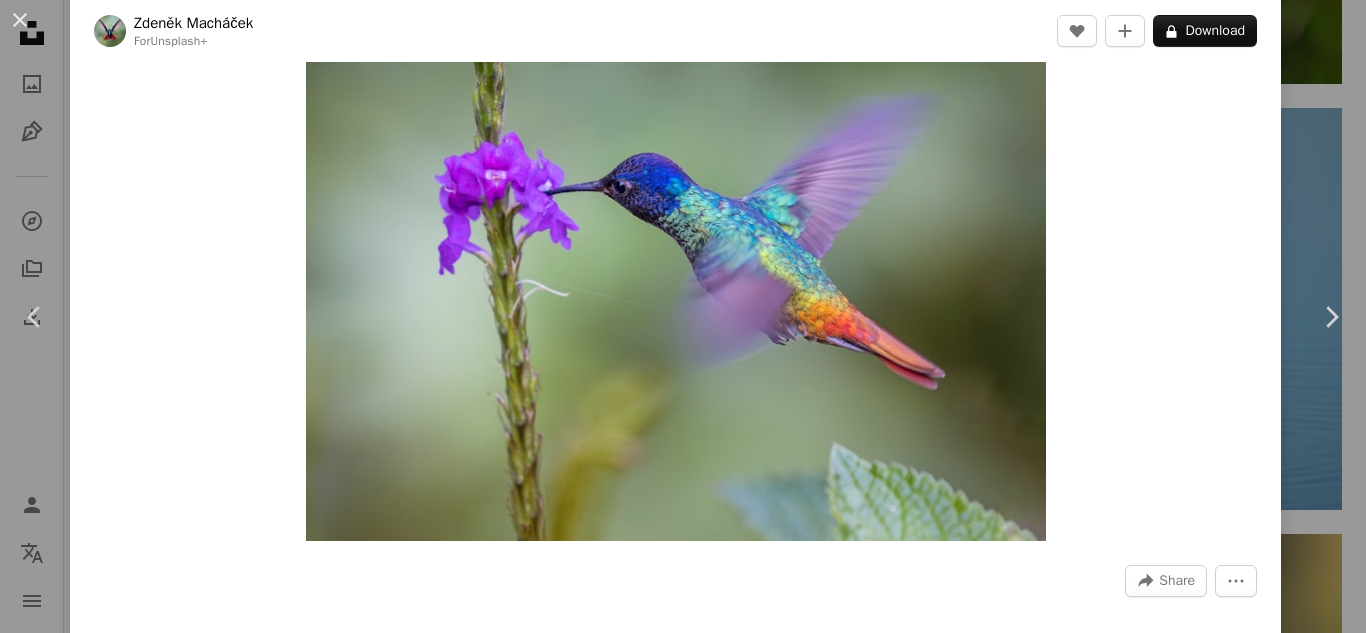 scroll, scrollTop: 200, scrollLeft: 0, axis: vertical 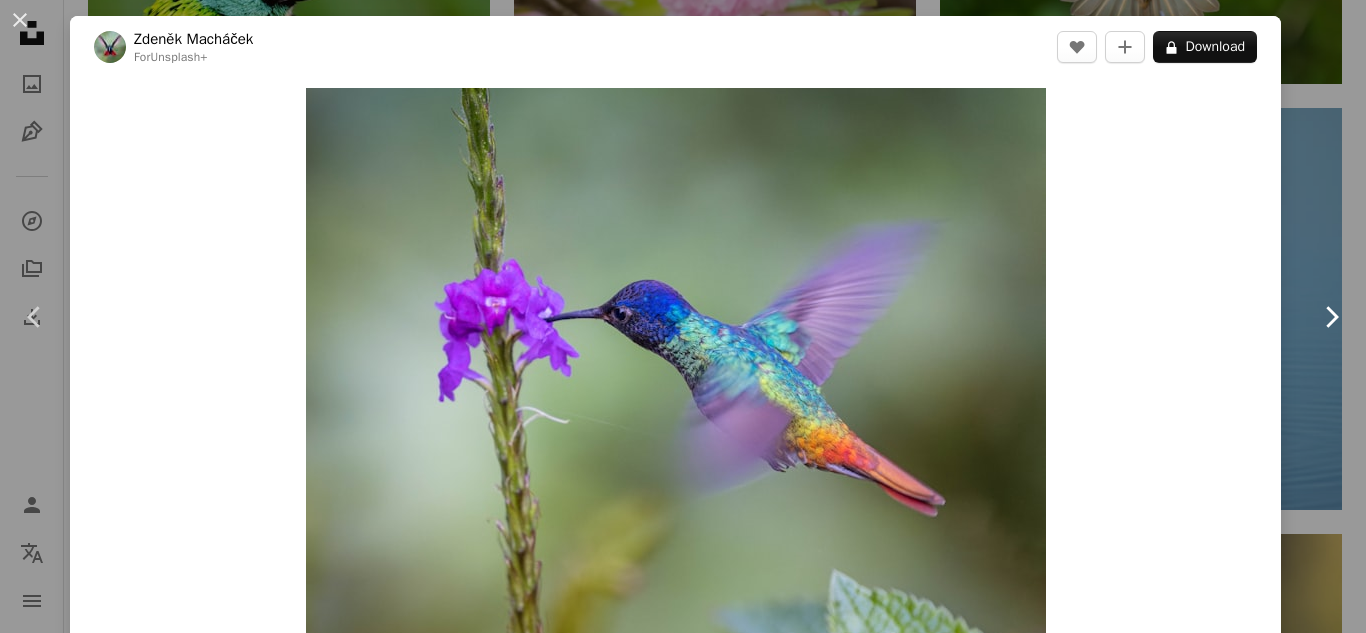 click on "Chevron right" 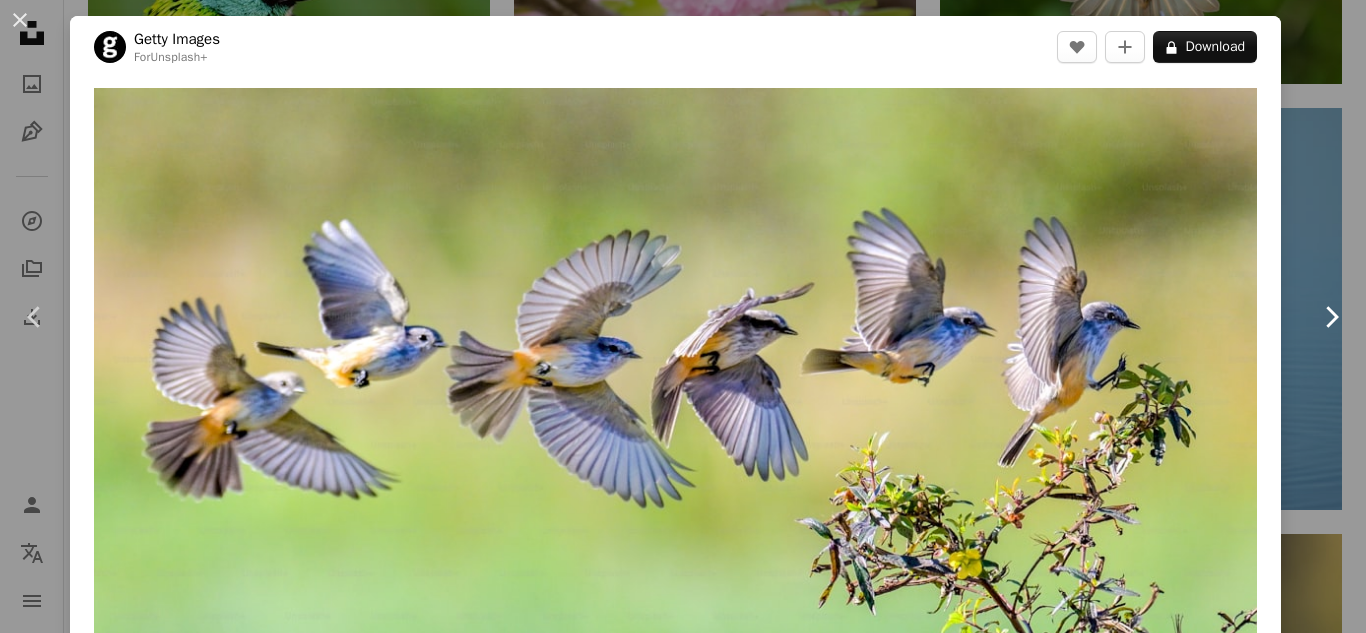 click on "Chevron right" 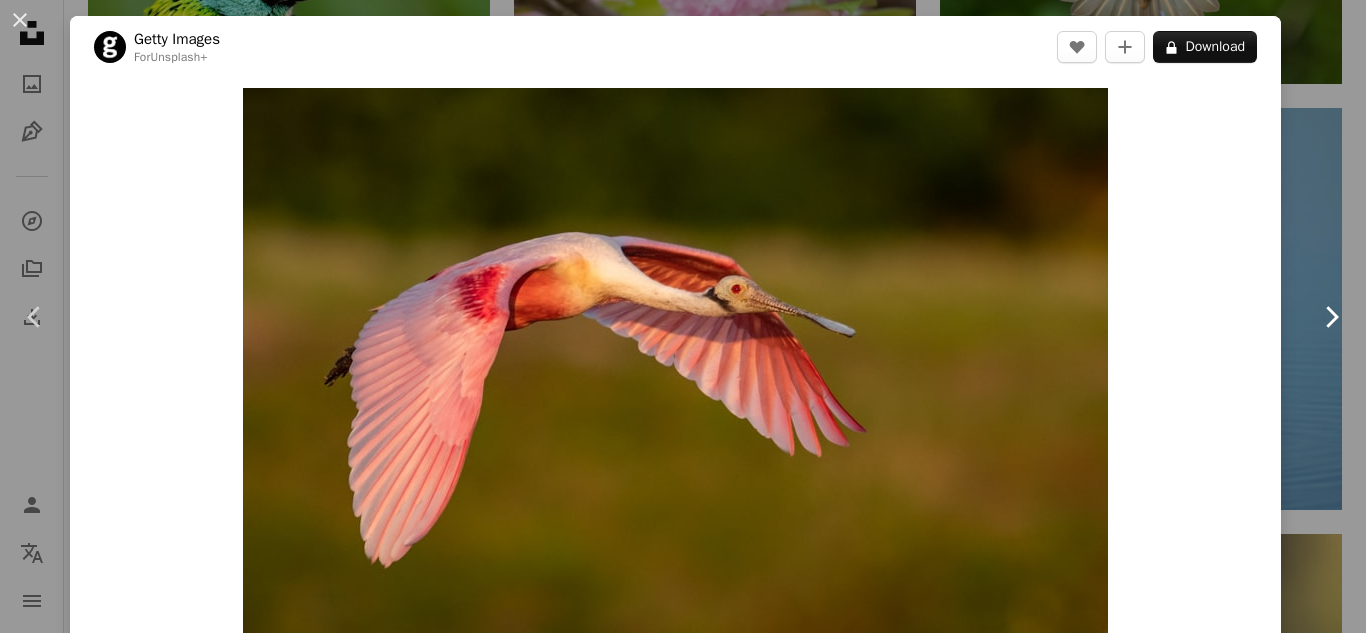 click on "Chevron right" 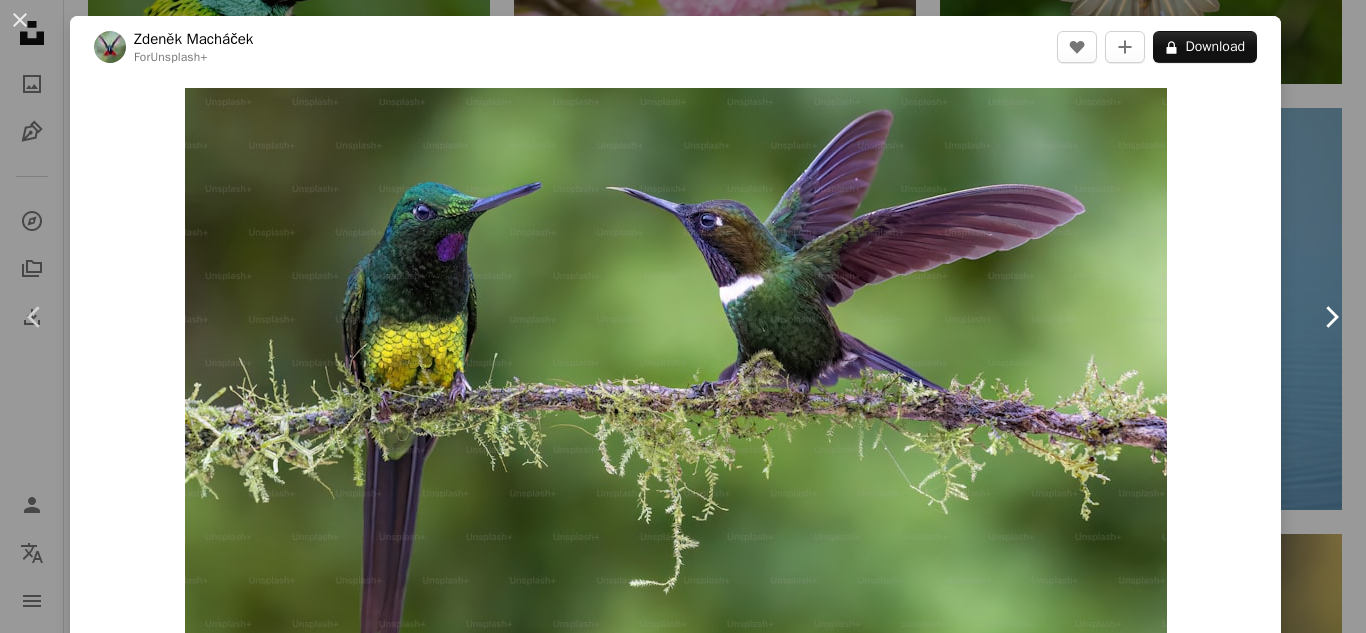 click on "Chevron right" 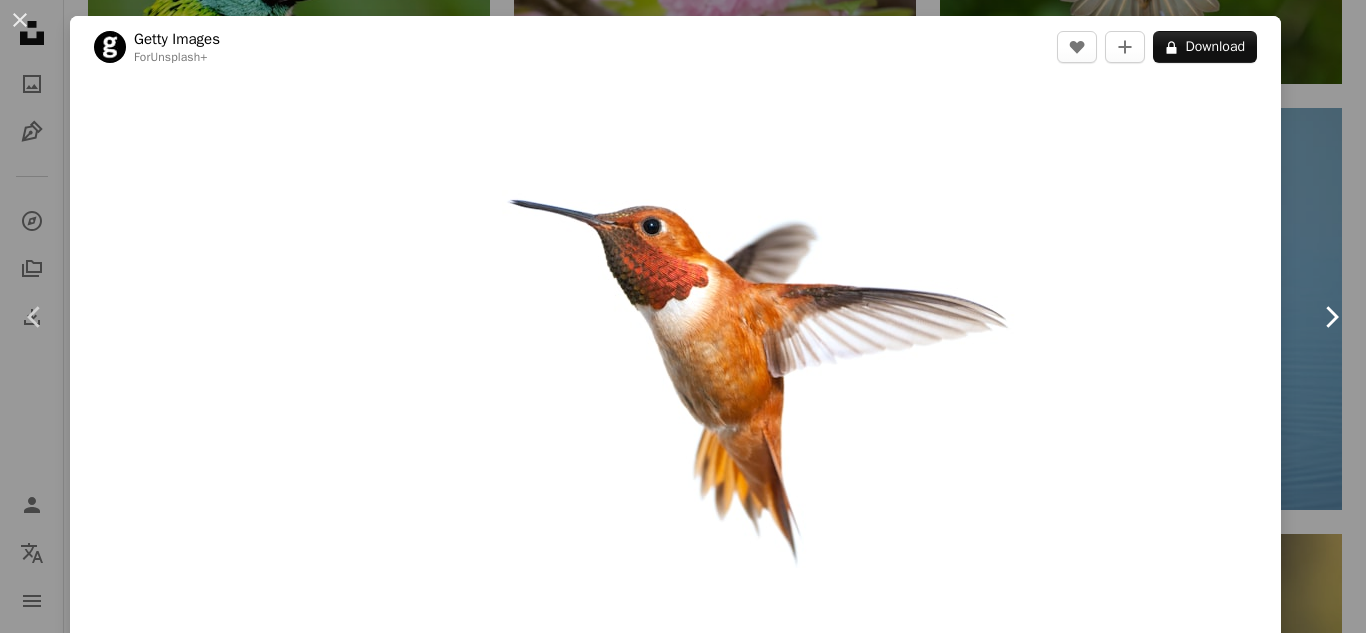 click on "Chevron right" 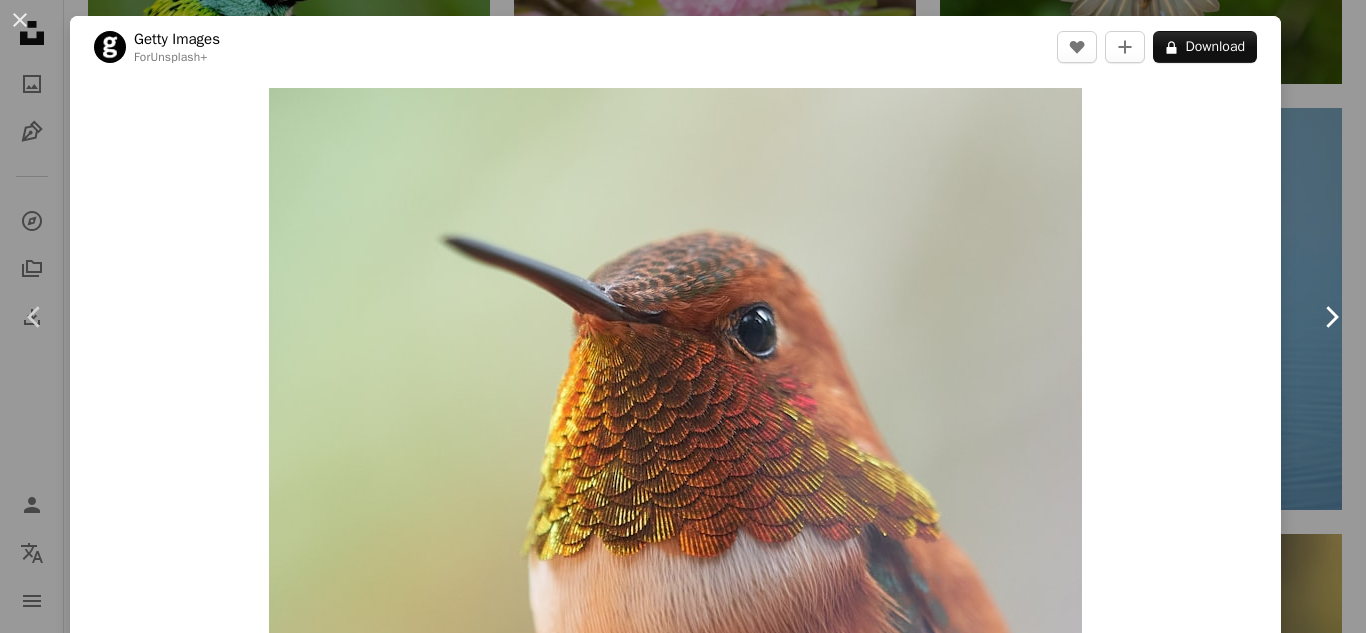 click on "Chevron right" 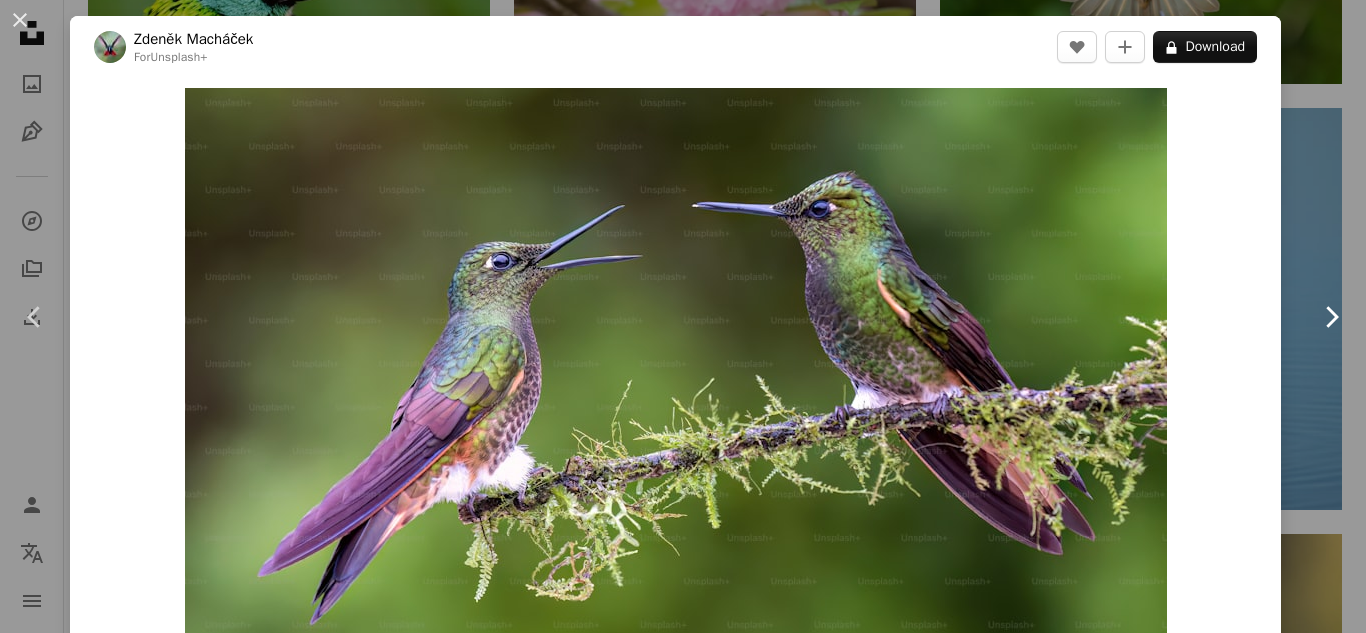 click on "Chevron right" 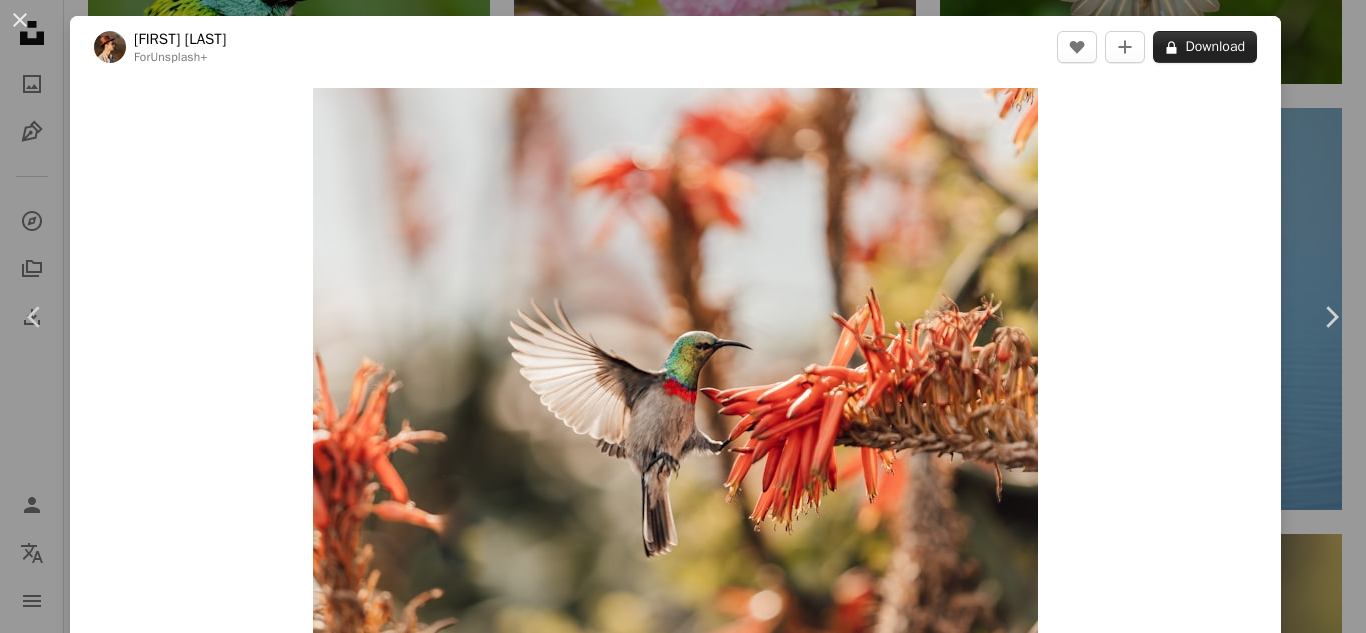 click on "A lock Download" at bounding box center [1205, 47] 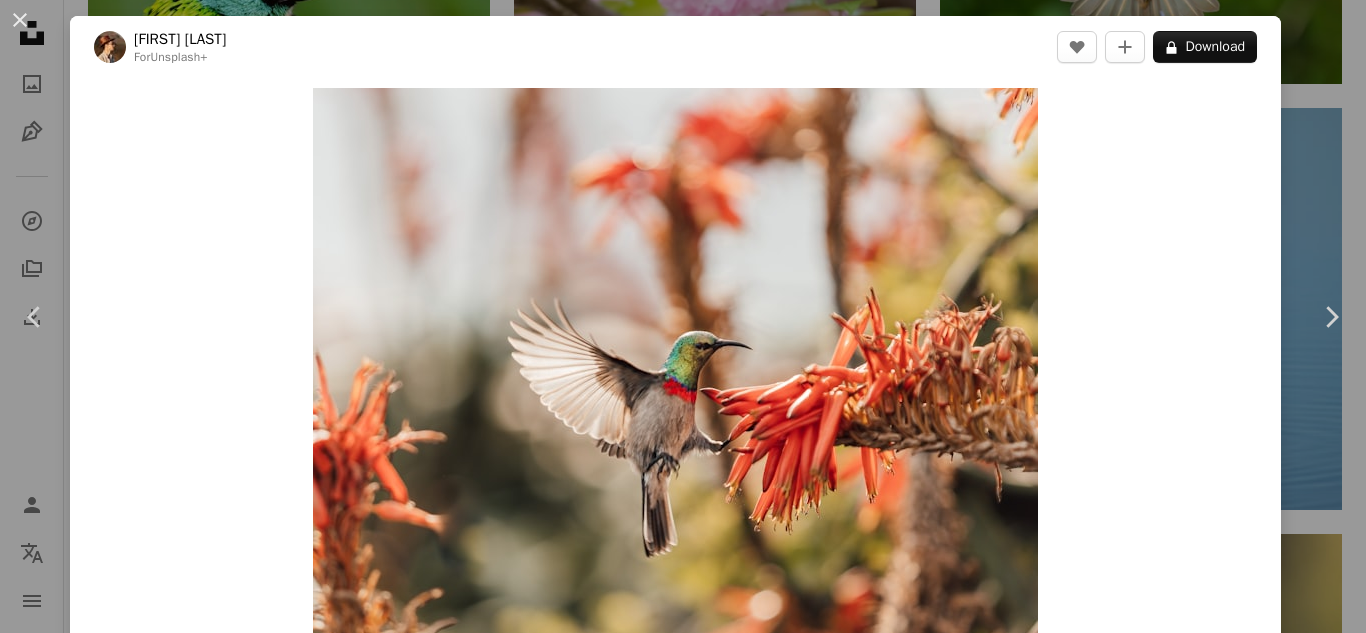 click on "An X shape Premium, ready to use images. Get unlimited access. A plus sign Members-only content added monthly A plus sign Unlimited royalty-free downloads A plus sign Illustrations  New A plus sign Enhanced legal protections yearly 66%  off monthly $12   $4 USD per month * Get  Unsplash+ * When paid annually, billed upfront  $48 Taxes where applicable. Renews automatically. Cancel anytime." at bounding box center [683, 5094] 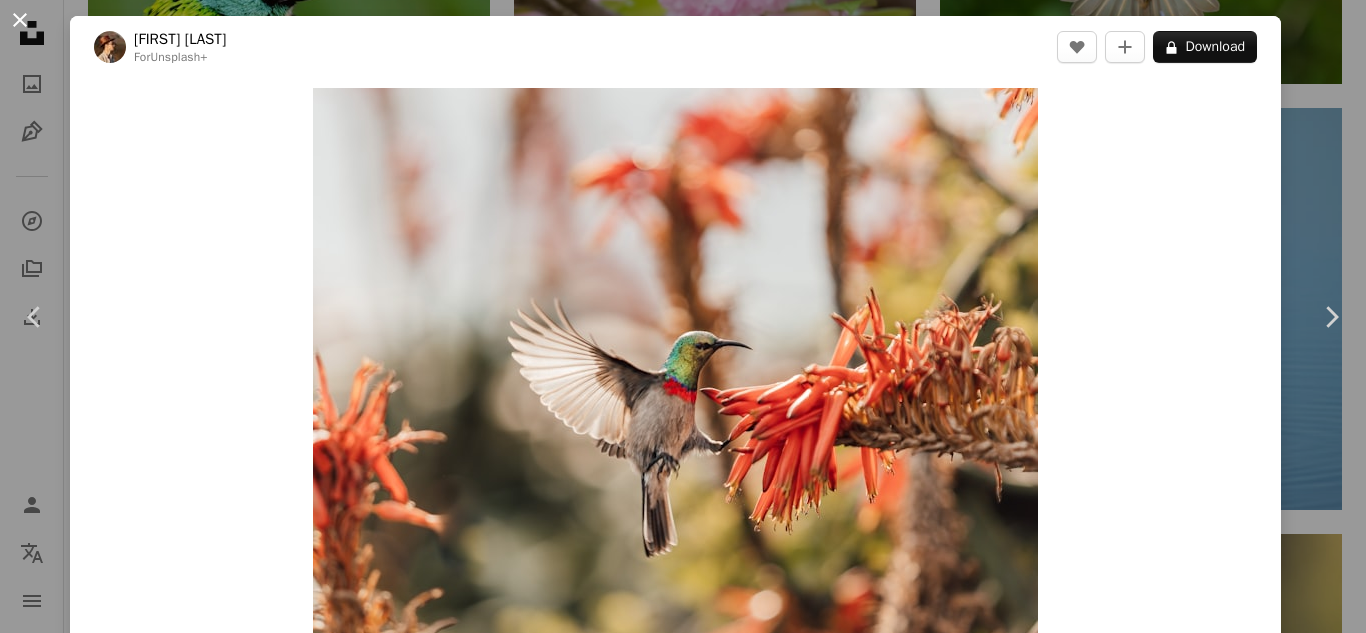 click on "An X shape" at bounding box center (20, 20) 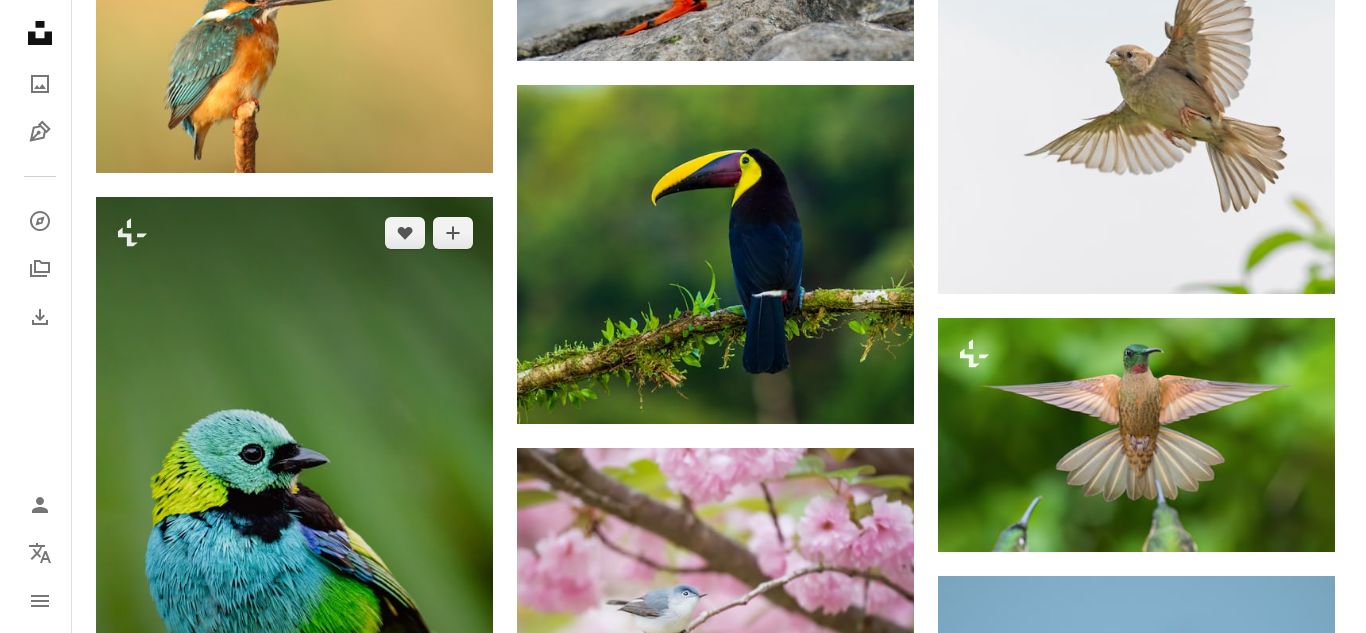 scroll, scrollTop: 2700, scrollLeft: 0, axis: vertical 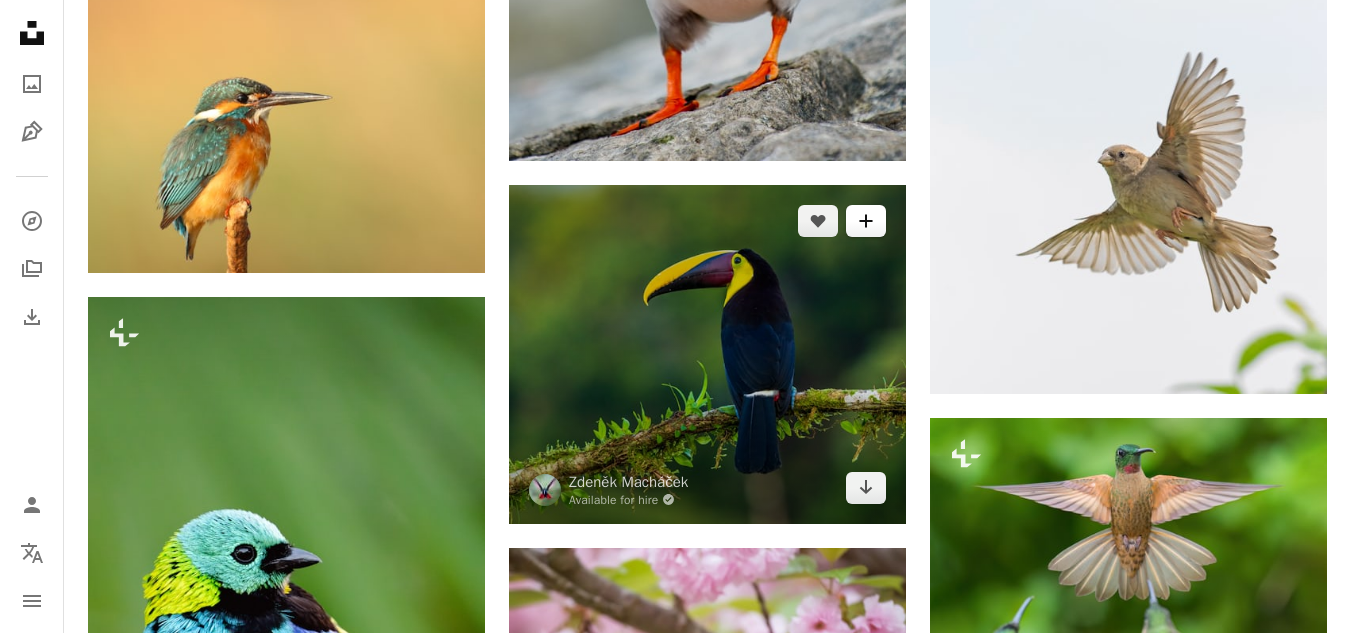 click on "A plus sign" at bounding box center (866, 221) 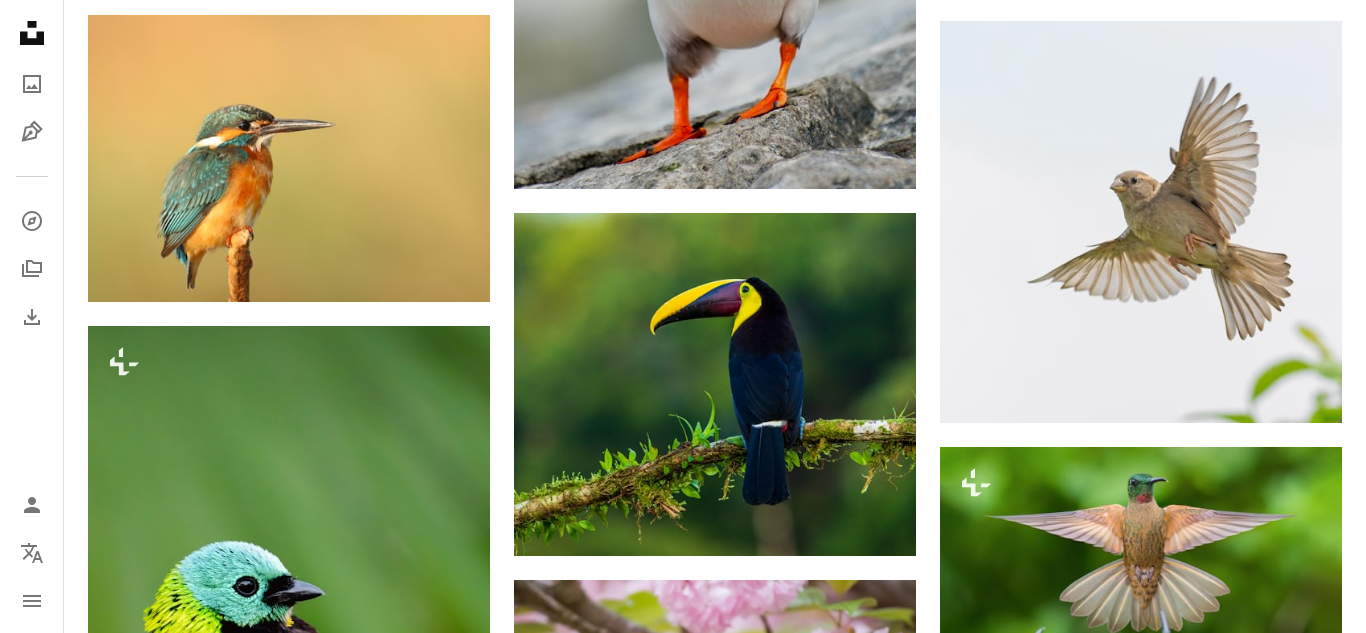click on "An X shape Join Unsplash Already have an account?  Login First name Last name Email Username  (only letters, numbers and underscores) Password  (min. 8 char) Join By joining, you agree to the  Terms  and  Privacy Policy ." at bounding box center (683, 5694) 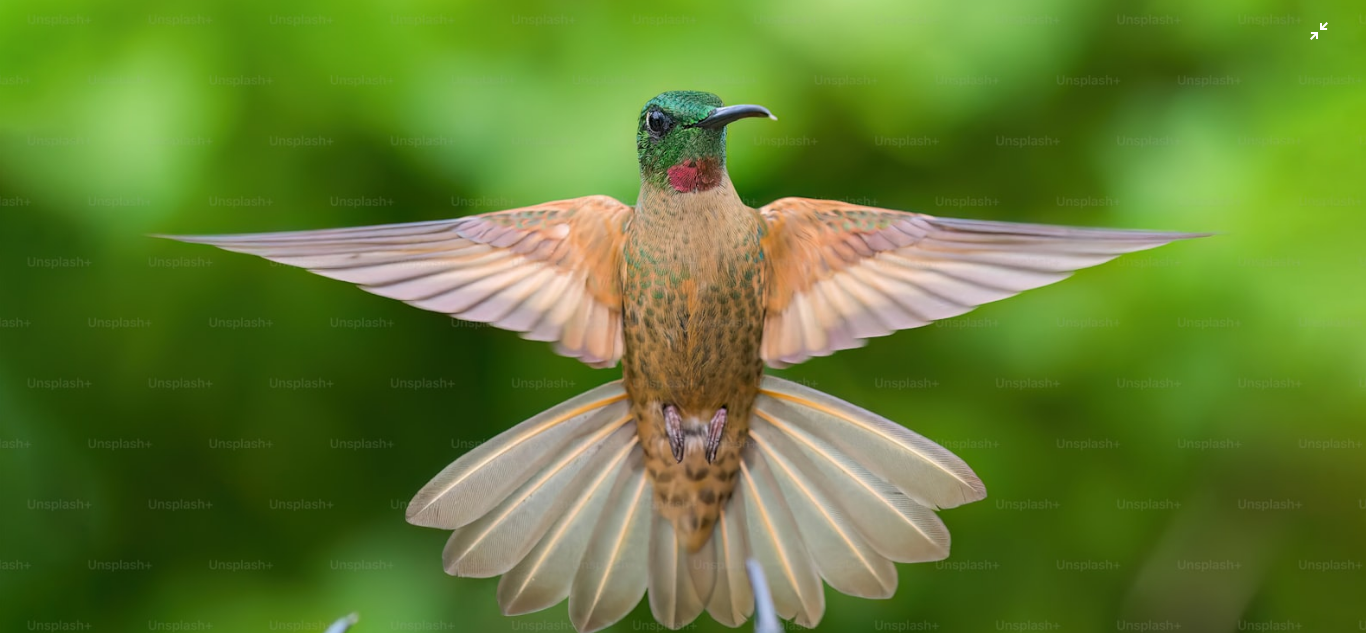 scroll, scrollTop: 78, scrollLeft: 0, axis: vertical 